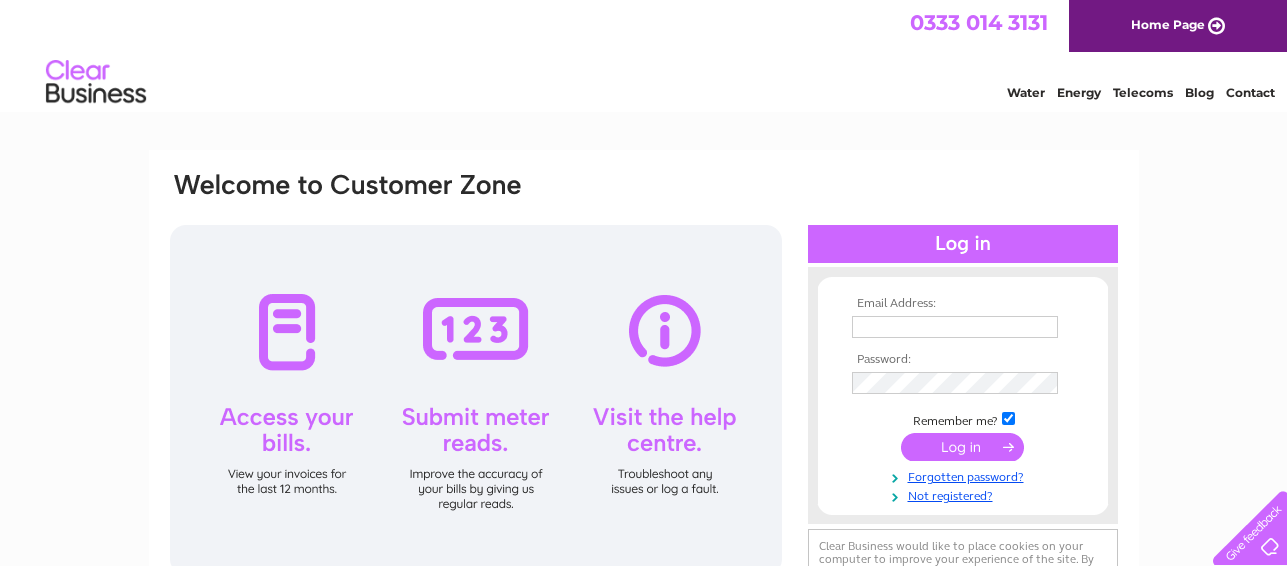 scroll, scrollTop: 0, scrollLeft: 0, axis: both 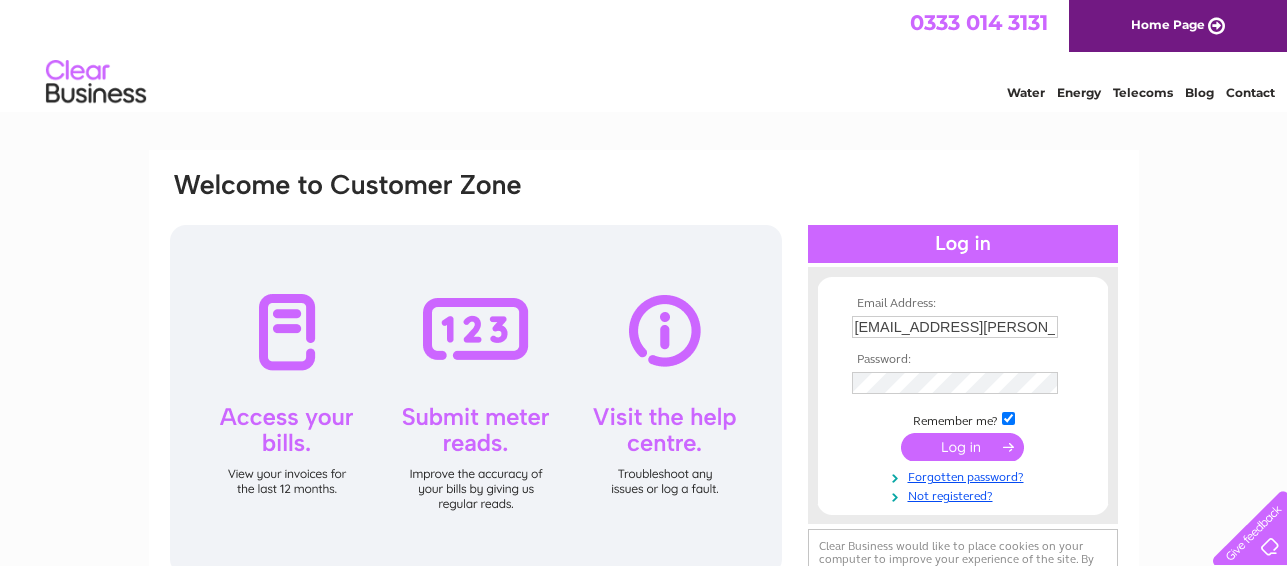 click at bounding box center (476, 400) 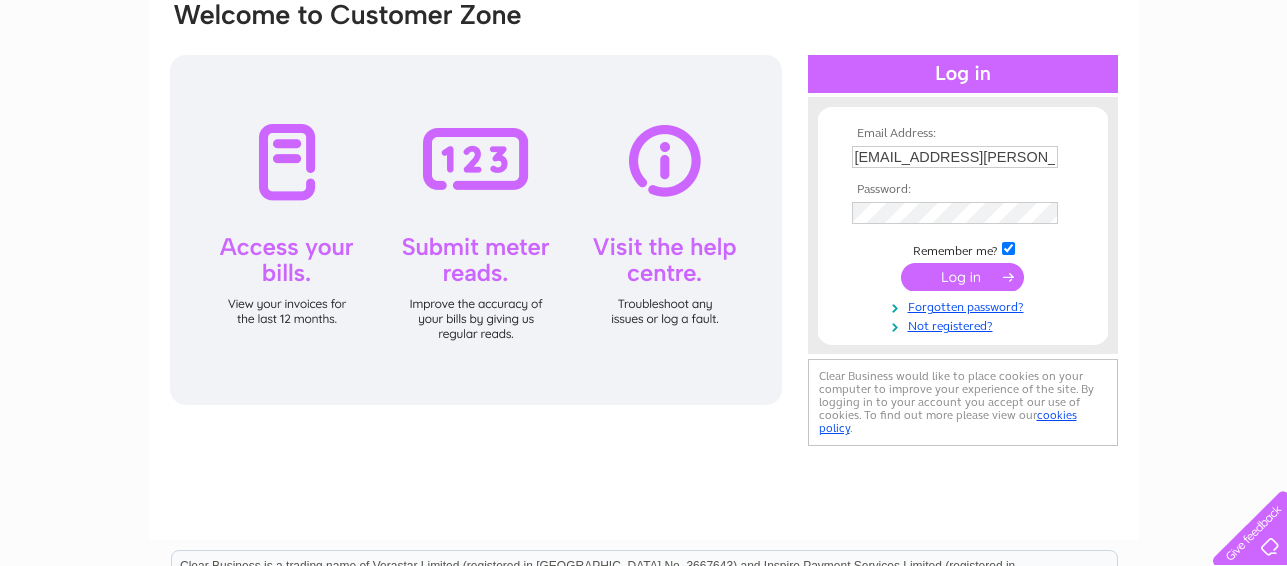 scroll, scrollTop: 162, scrollLeft: 0, axis: vertical 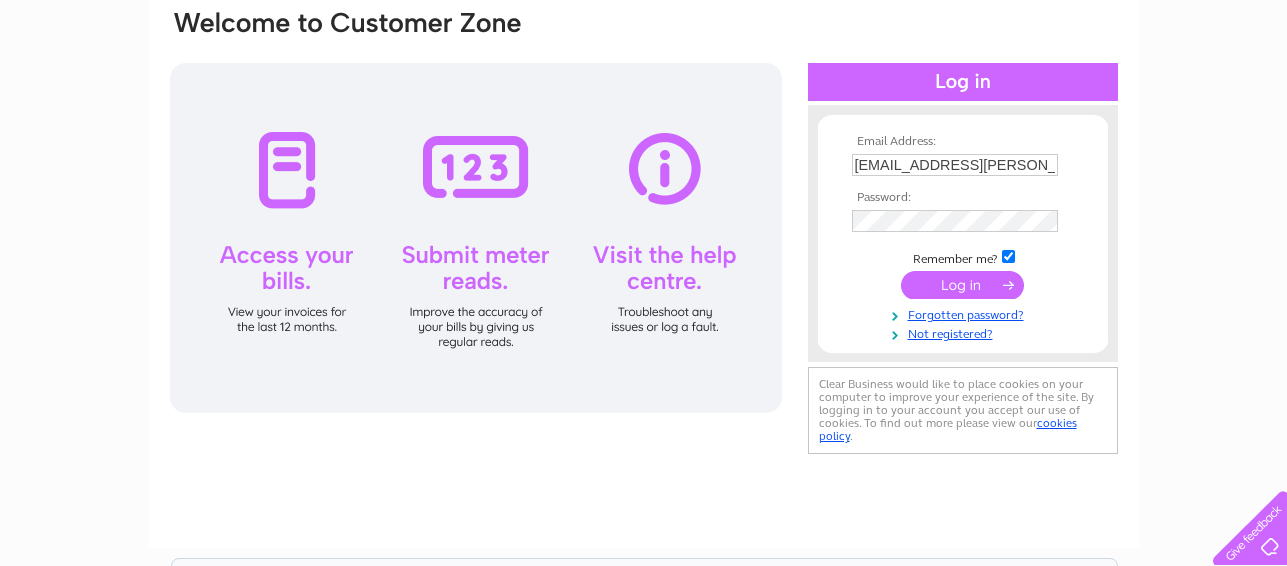 click at bounding box center [963, 82] 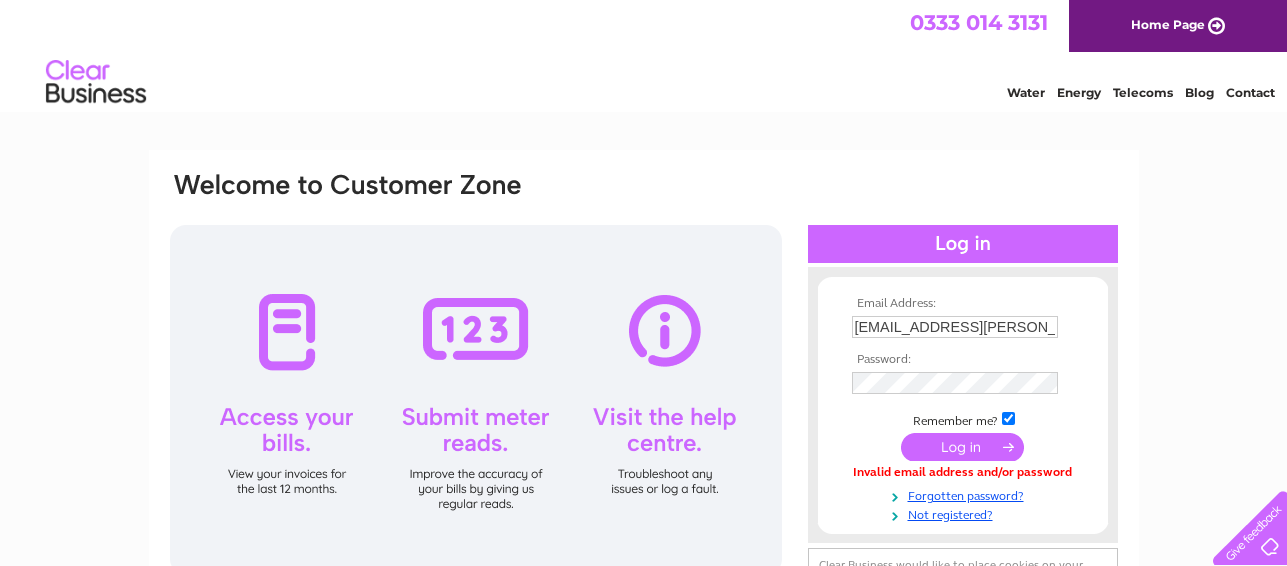 scroll, scrollTop: 0, scrollLeft: 0, axis: both 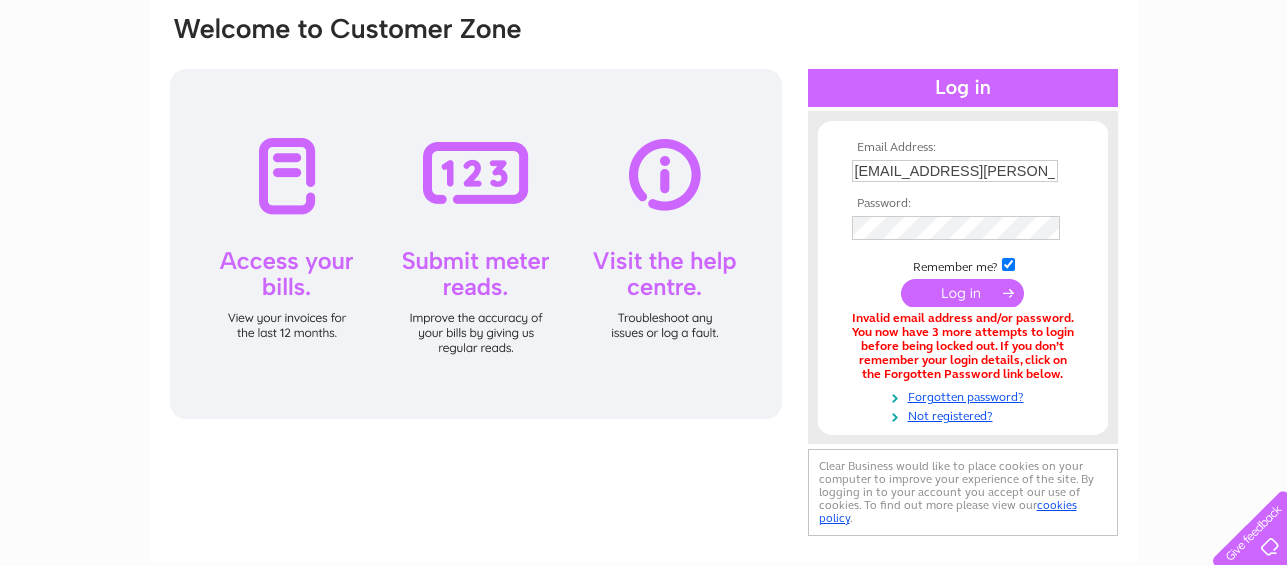 click at bounding box center (962, 293) 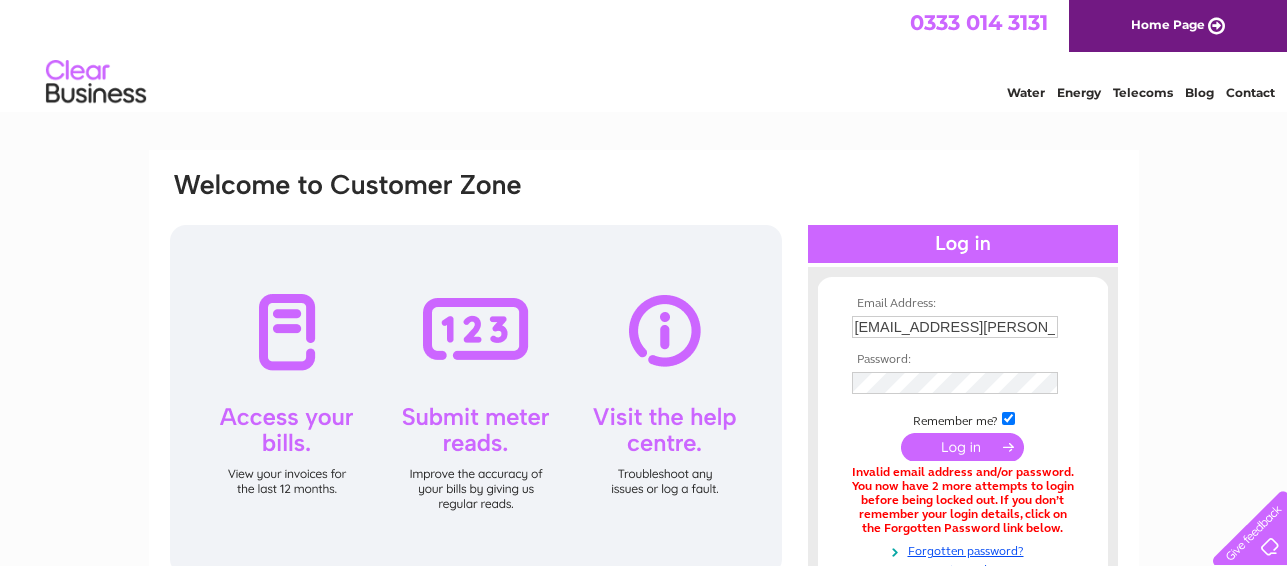 scroll, scrollTop: 0, scrollLeft: 0, axis: both 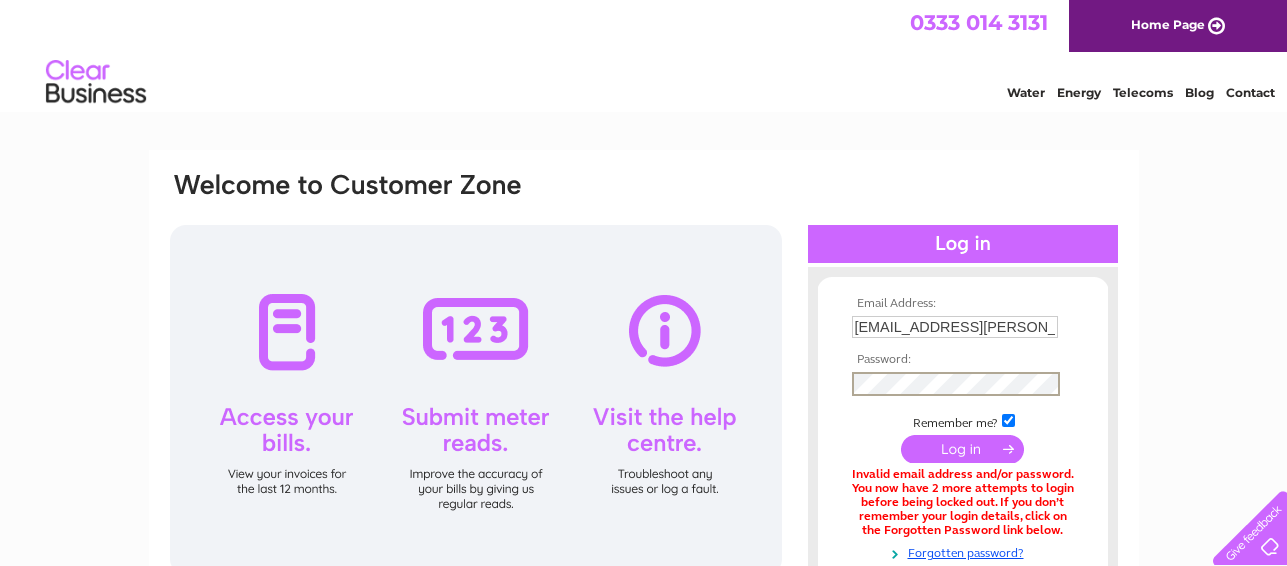 click at bounding box center (962, 449) 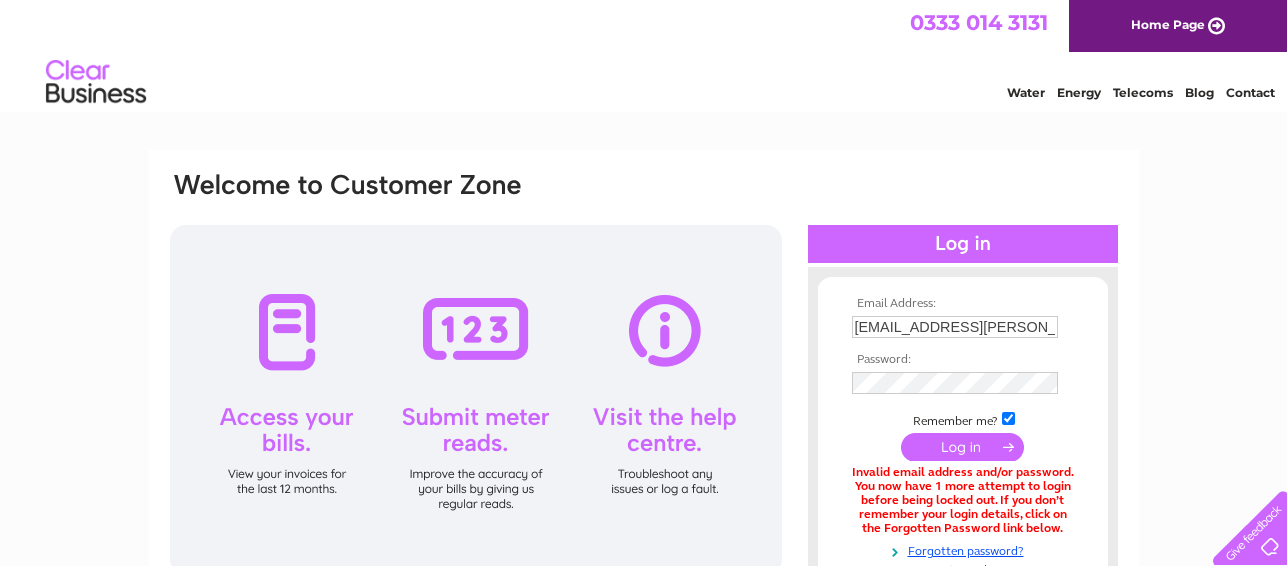 scroll, scrollTop: 0, scrollLeft: 0, axis: both 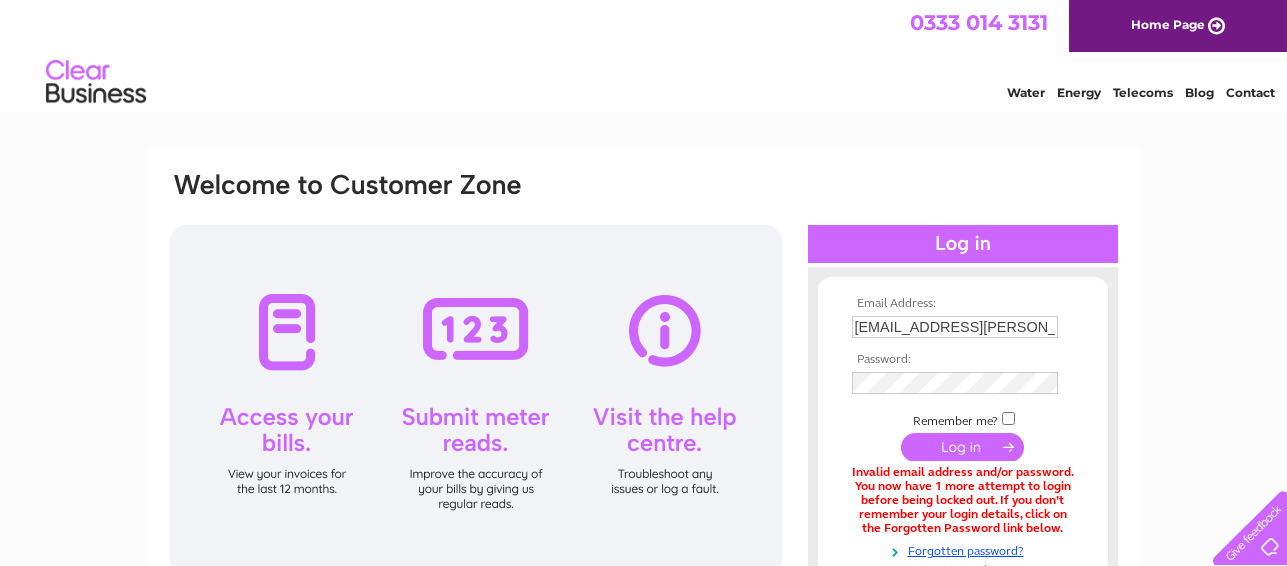 click at bounding box center (962, 447) 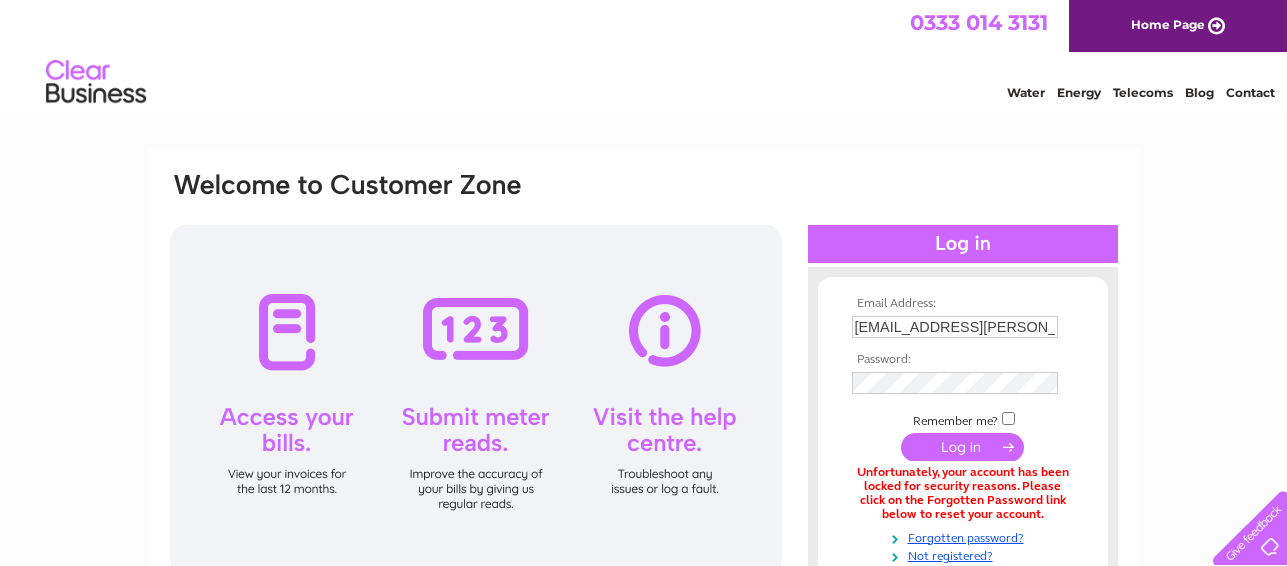 scroll, scrollTop: 0, scrollLeft: 0, axis: both 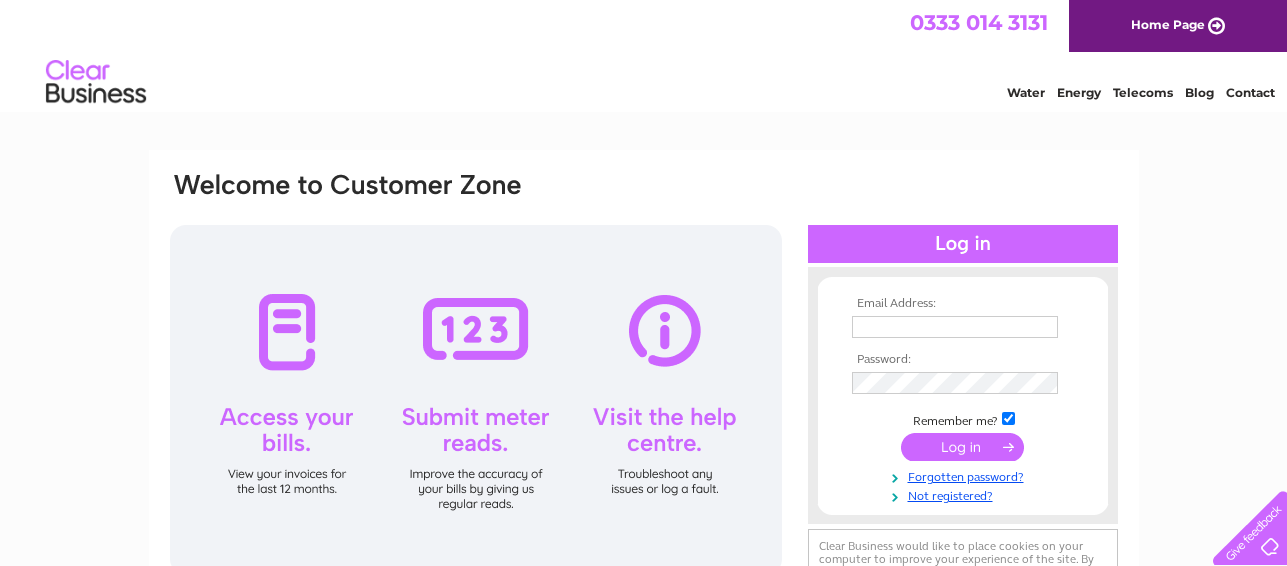 type on "[EMAIL_ADDRESS][PERSON_NAME][DOMAIN_NAME]" 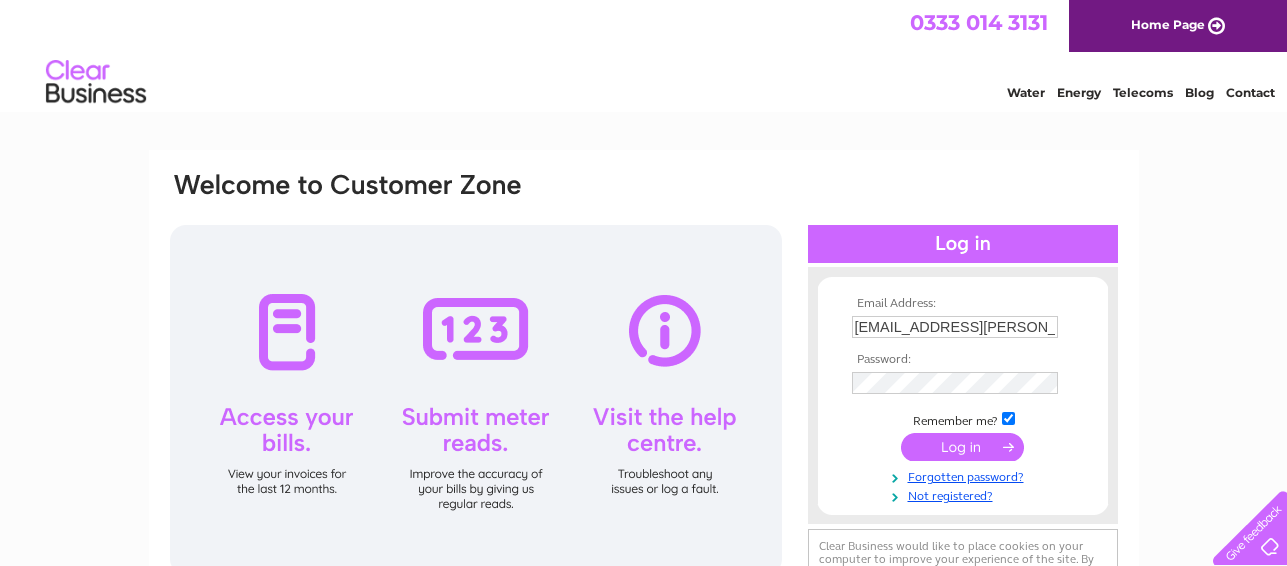 click at bounding box center (962, 447) 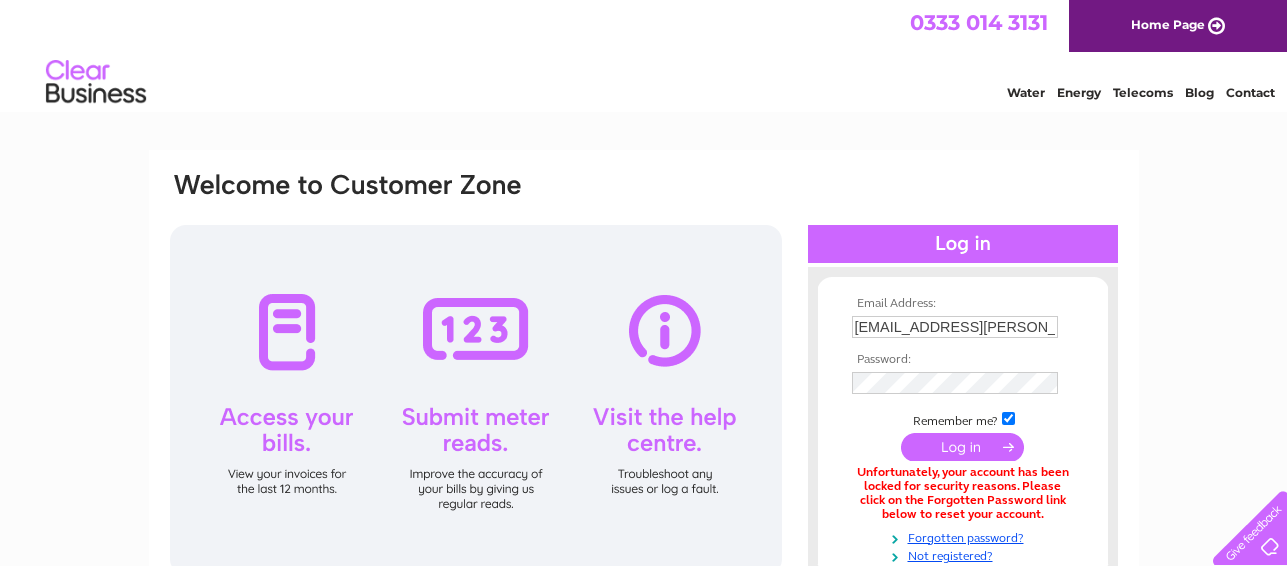 scroll, scrollTop: 0, scrollLeft: 0, axis: both 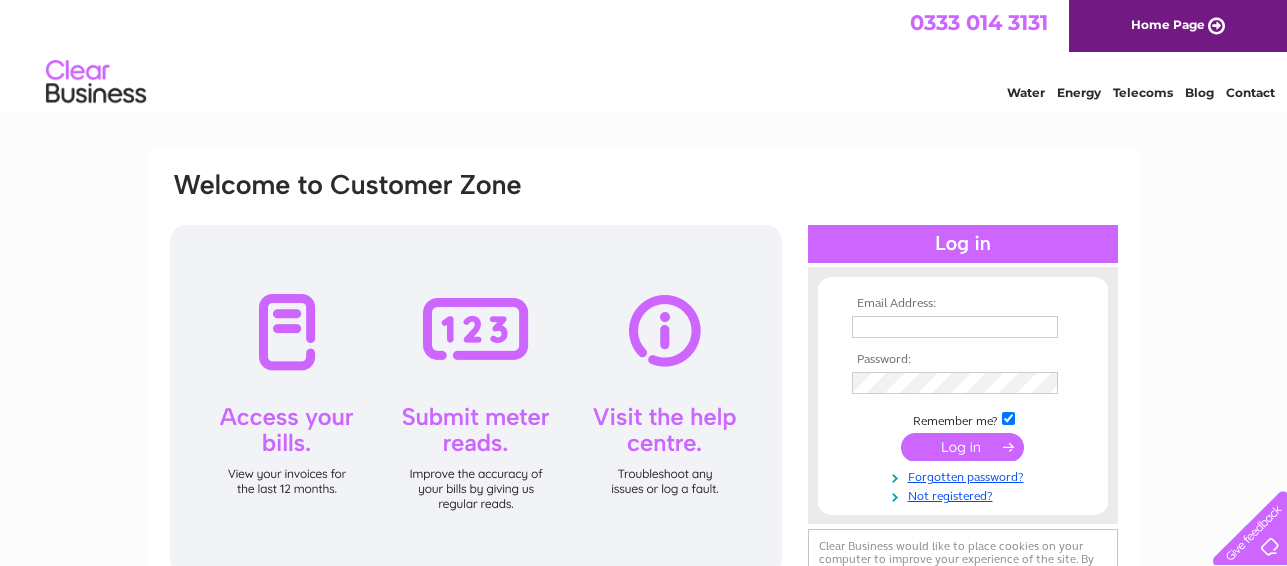 type on "[EMAIL_ADDRESS][PERSON_NAME][DOMAIN_NAME]" 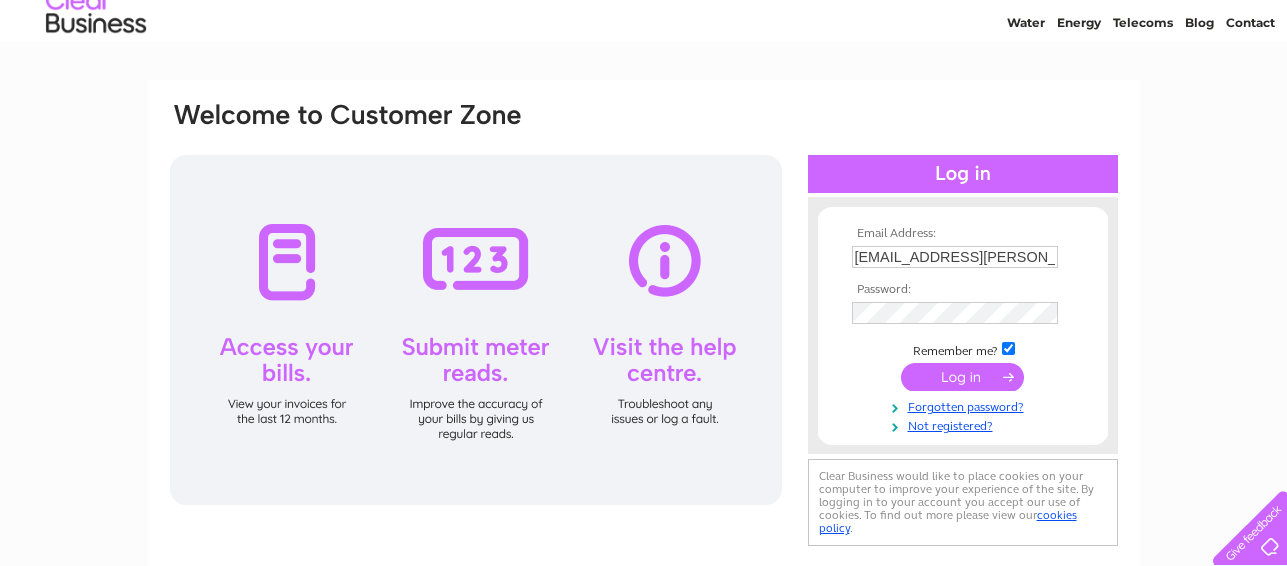 scroll, scrollTop: 0, scrollLeft: 0, axis: both 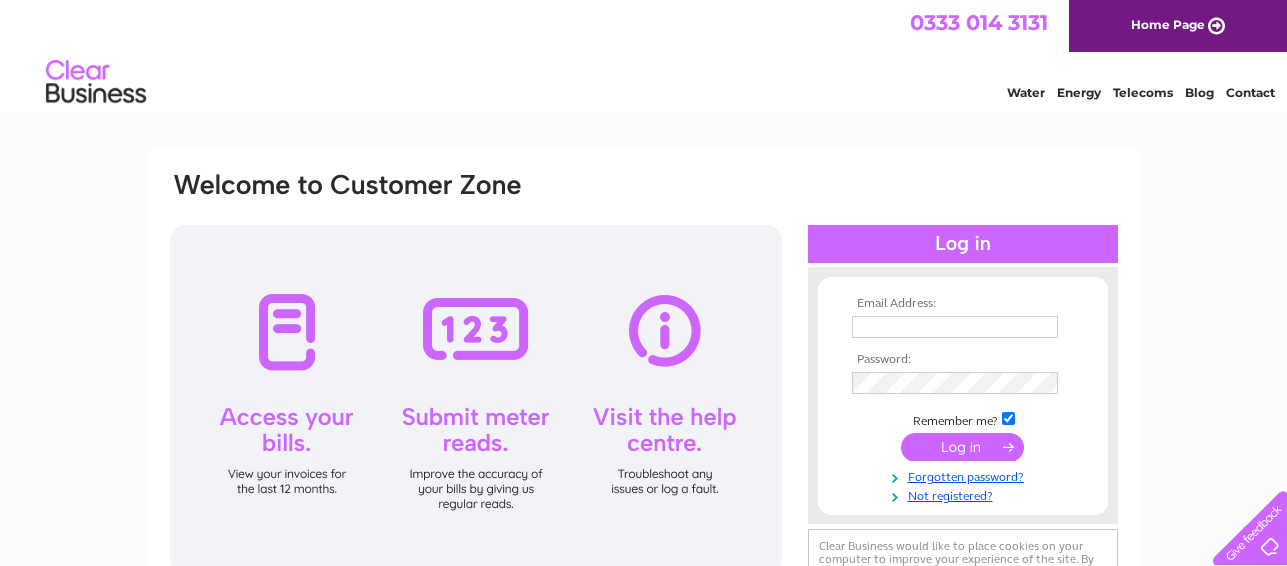 type on "[EMAIL_ADDRESS][PERSON_NAME][DOMAIN_NAME]" 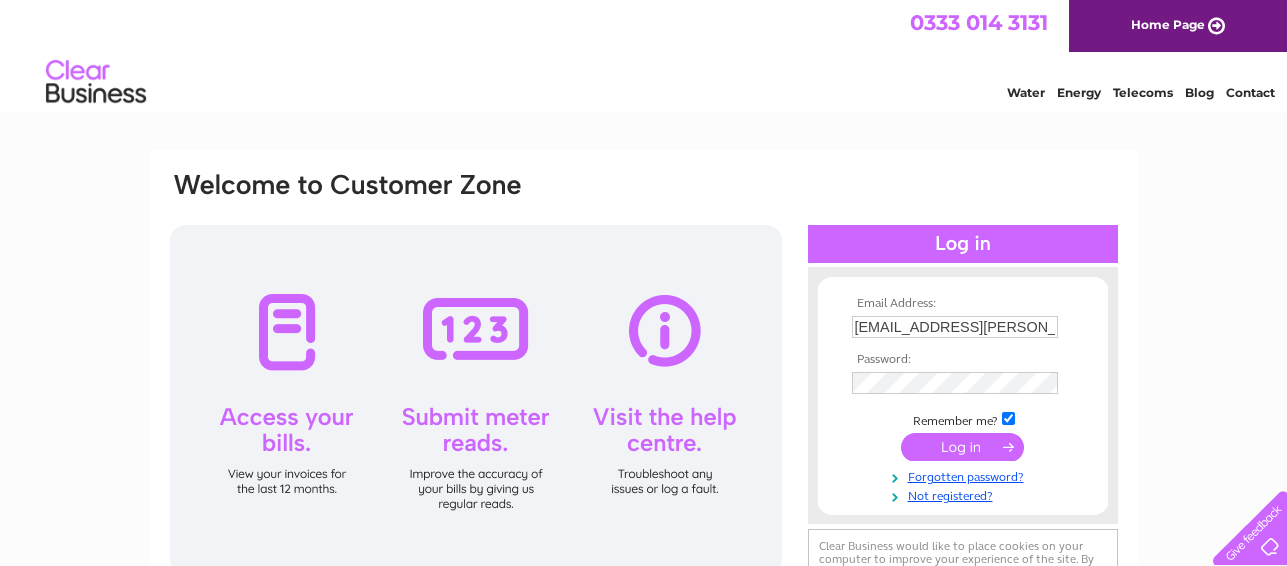 click at bounding box center (962, 447) 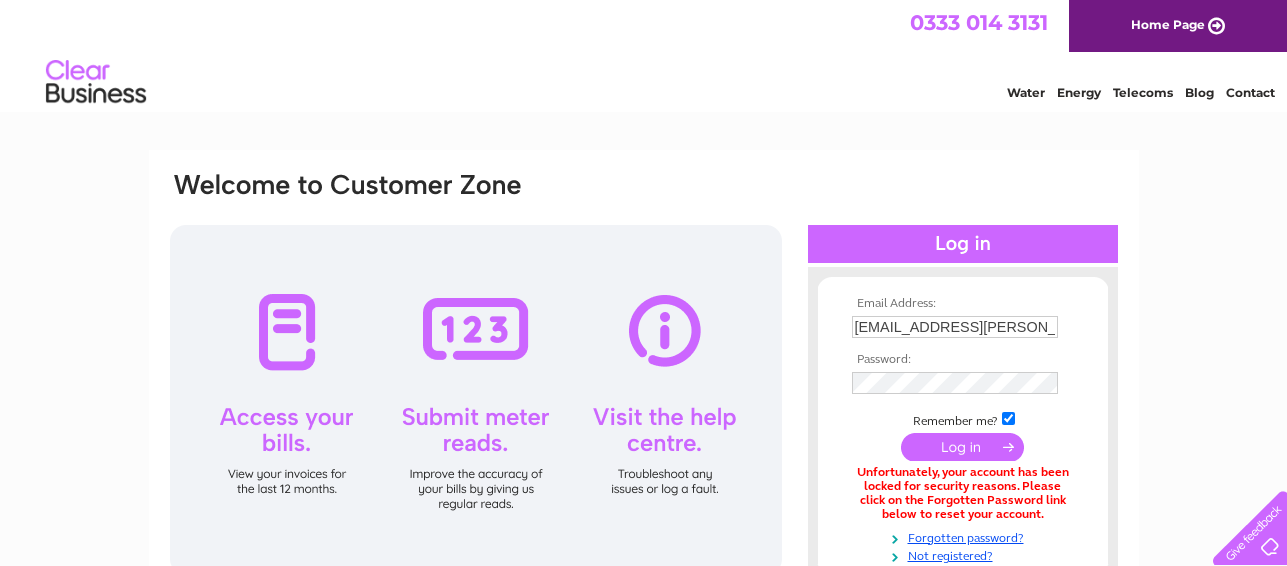 scroll, scrollTop: 0, scrollLeft: 0, axis: both 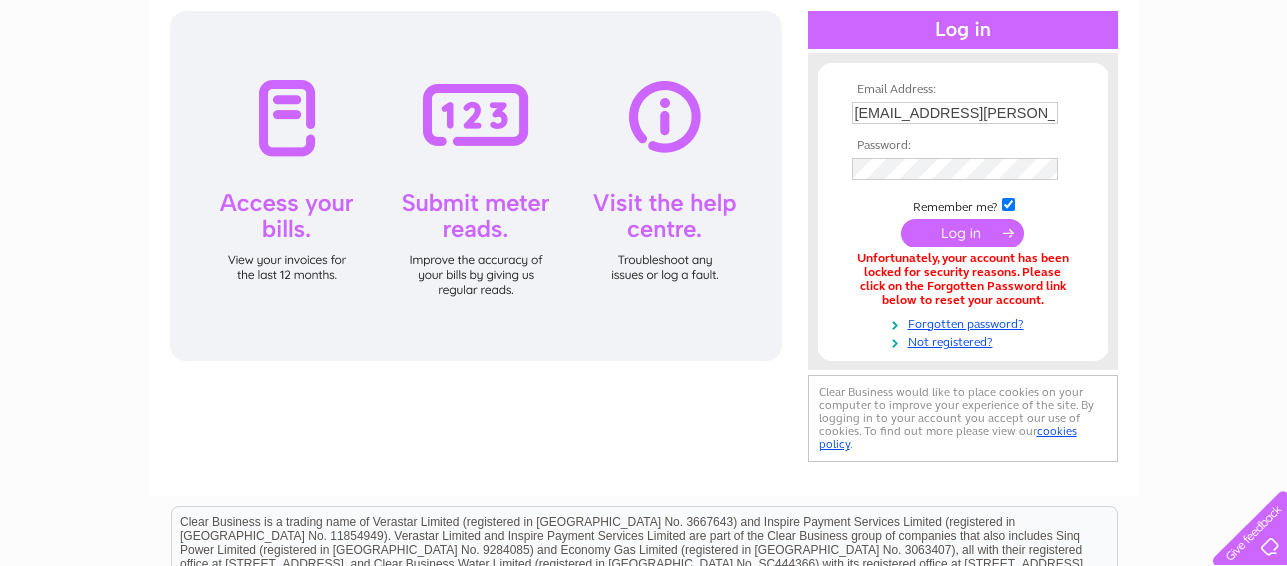 click at bounding box center (476, 186) 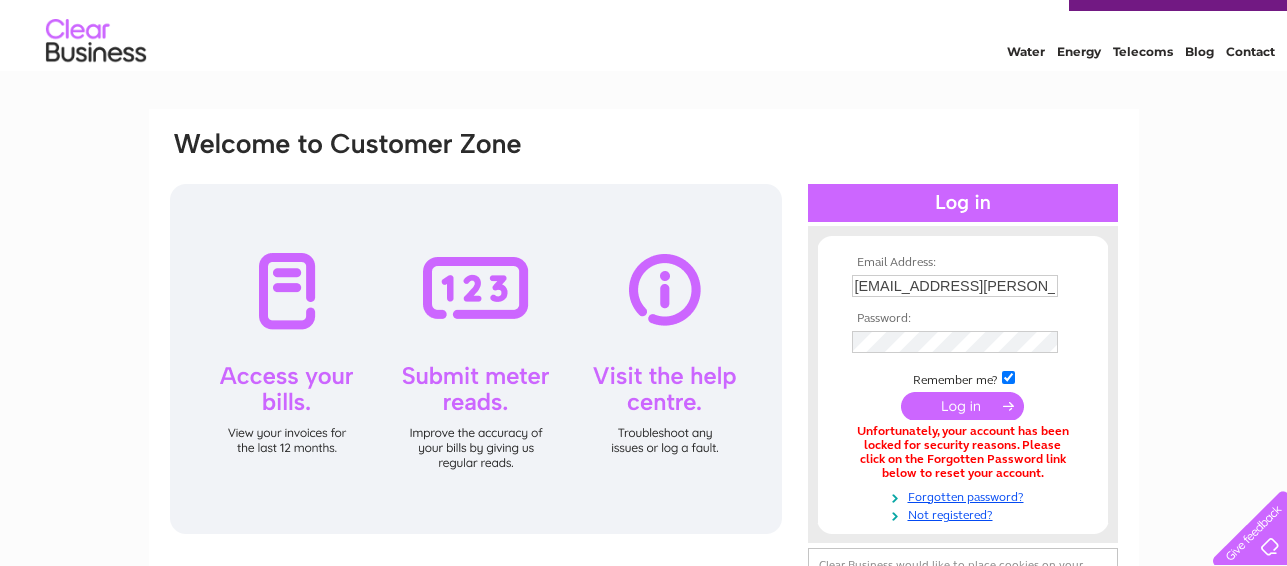 scroll, scrollTop: 0, scrollLeft: 0, axis: both 